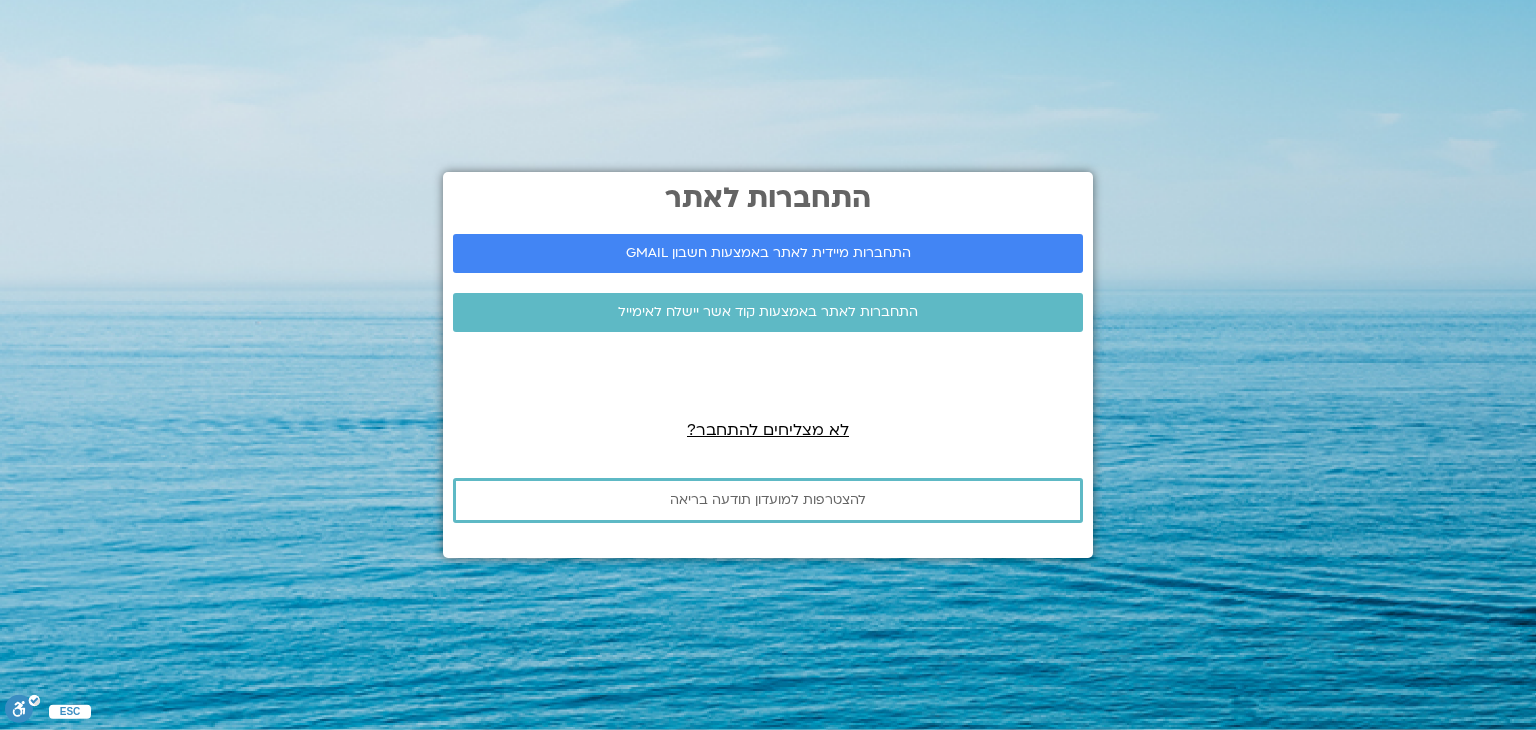 scroll, scrollTop: 0, scrollLeft: 0, axis: both 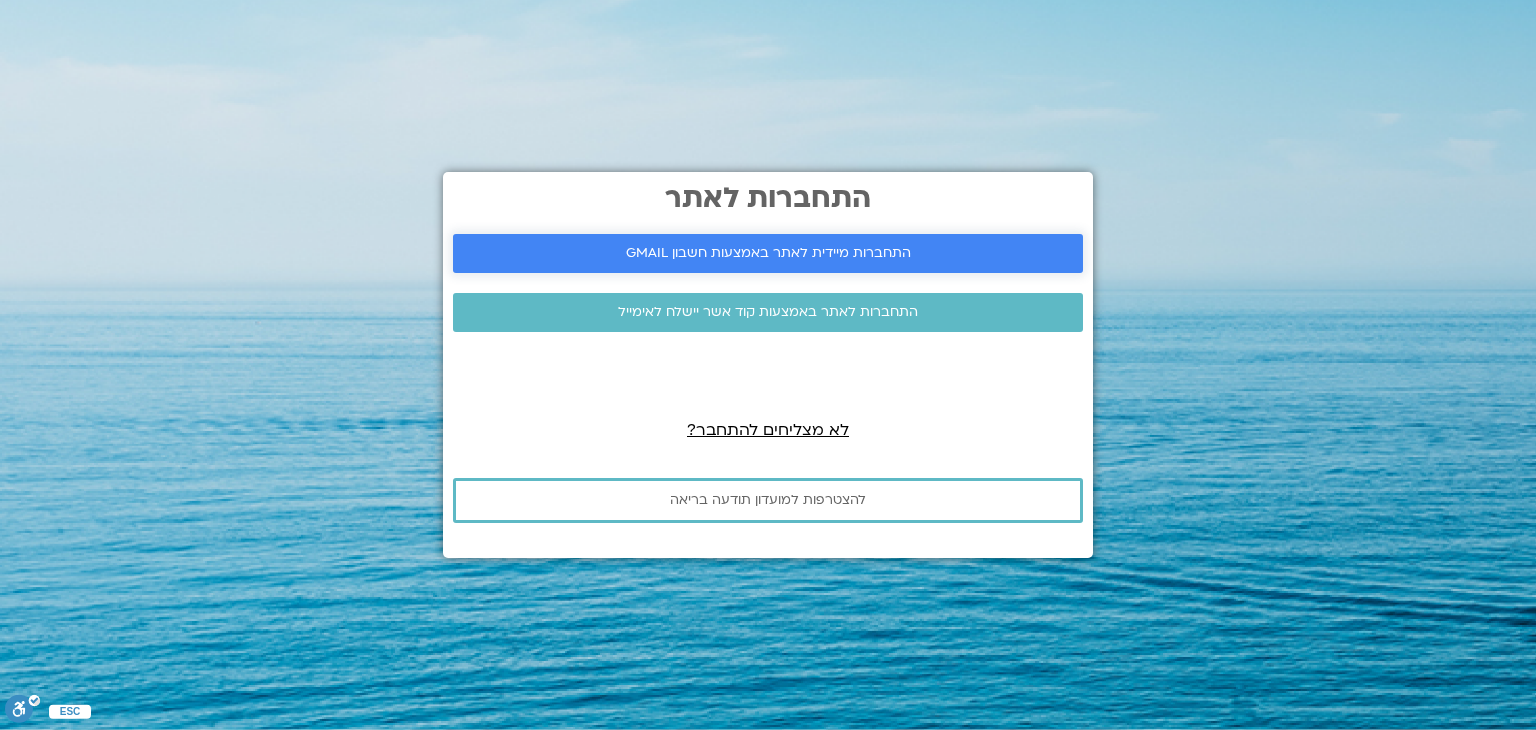 click on "התחברות מיידית לאתר באמצעות חשבון GMAIL" at bounding box center (768, 253) 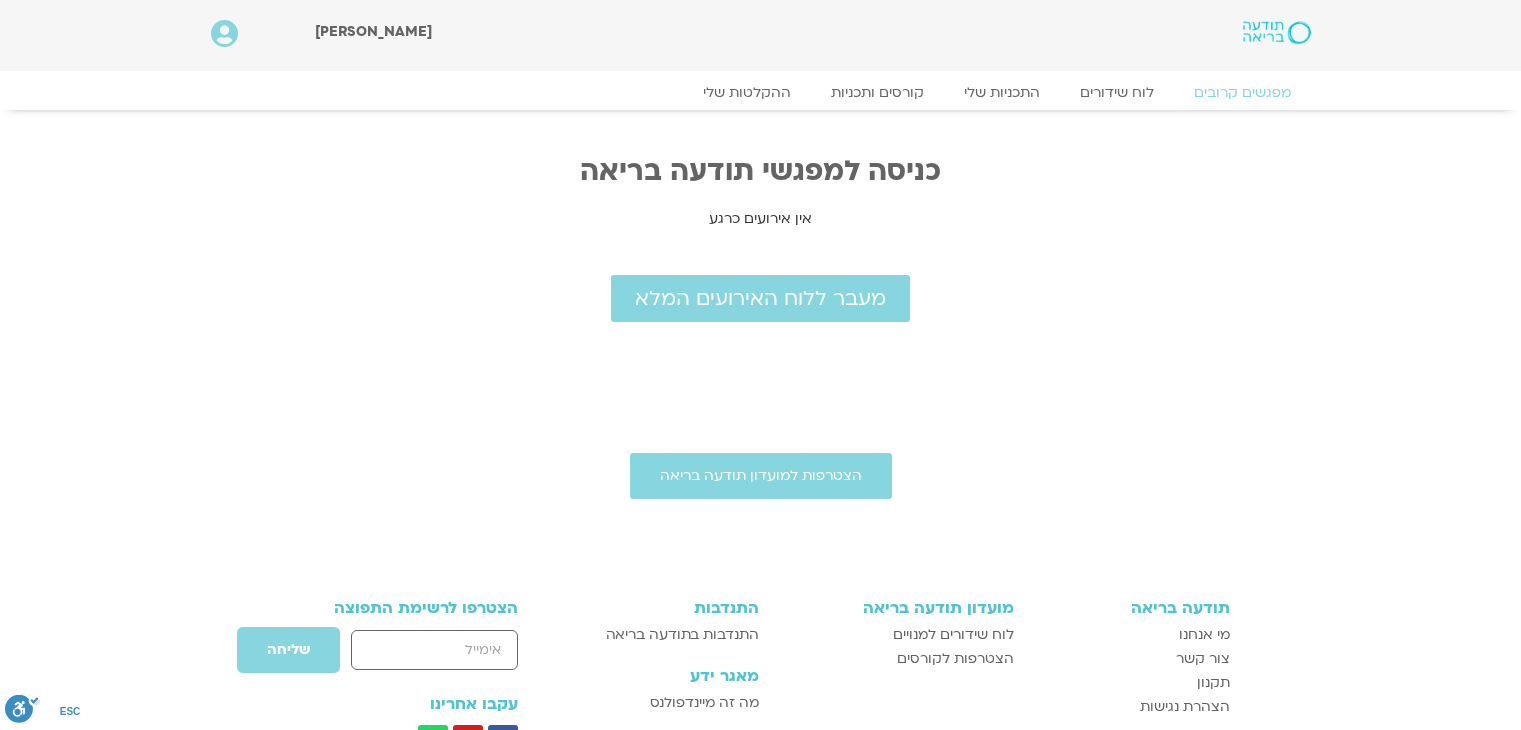 scroll, scrollTop: 0, scrollLeft: 0, axis: both 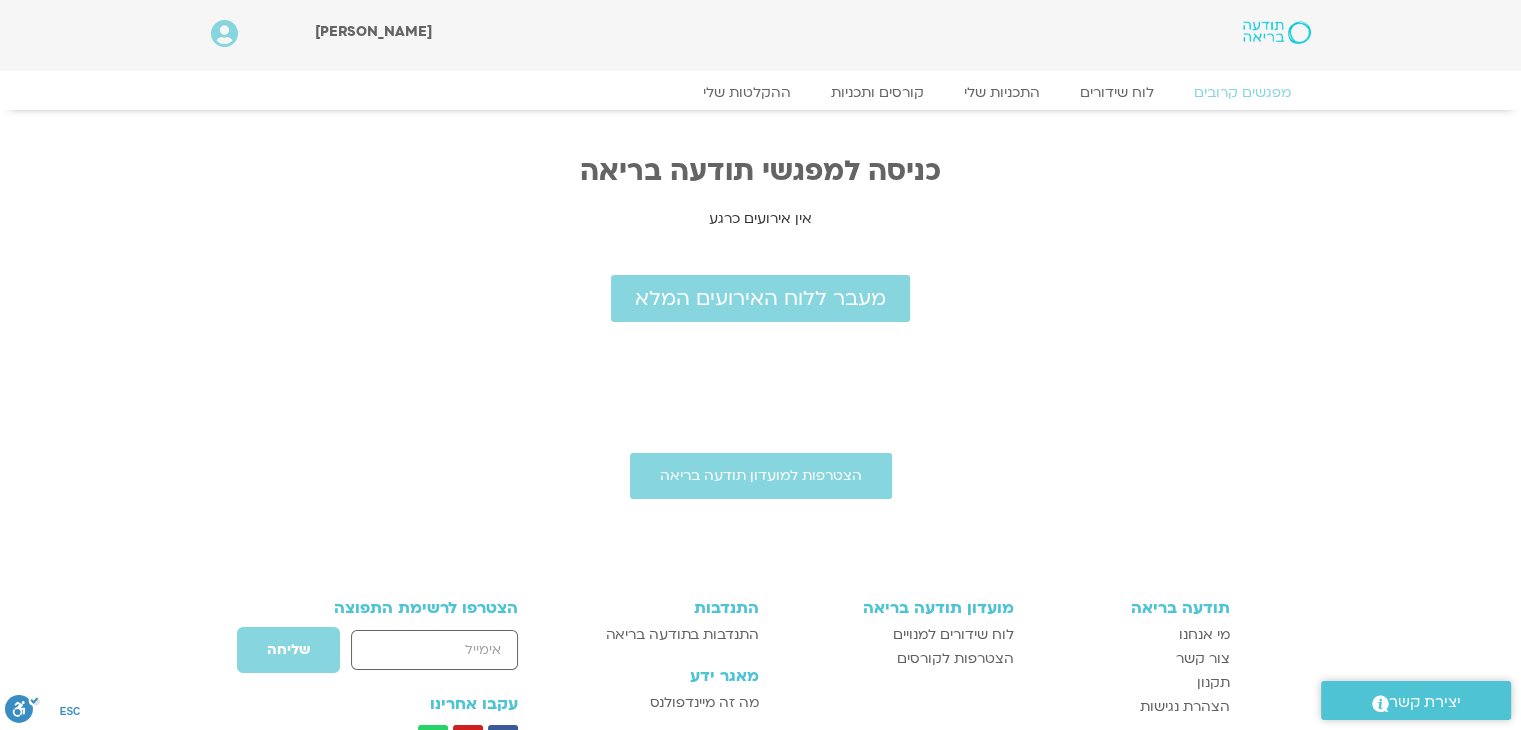 click on "כניסה למפגשי תודעה בריאה" at bounding box center [761, 171] 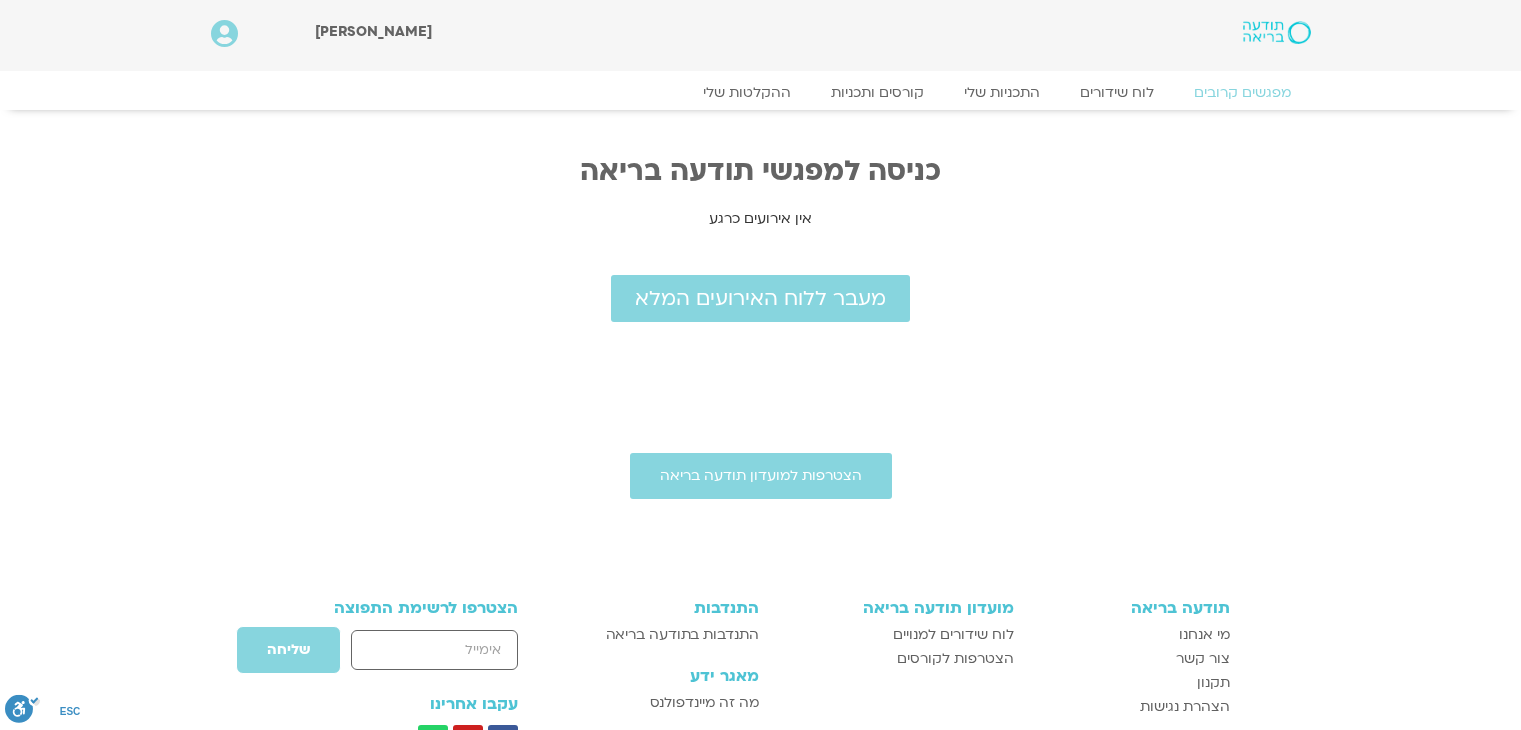 scroll, scrollTop: 0, scrollLeft: 0, axis: both 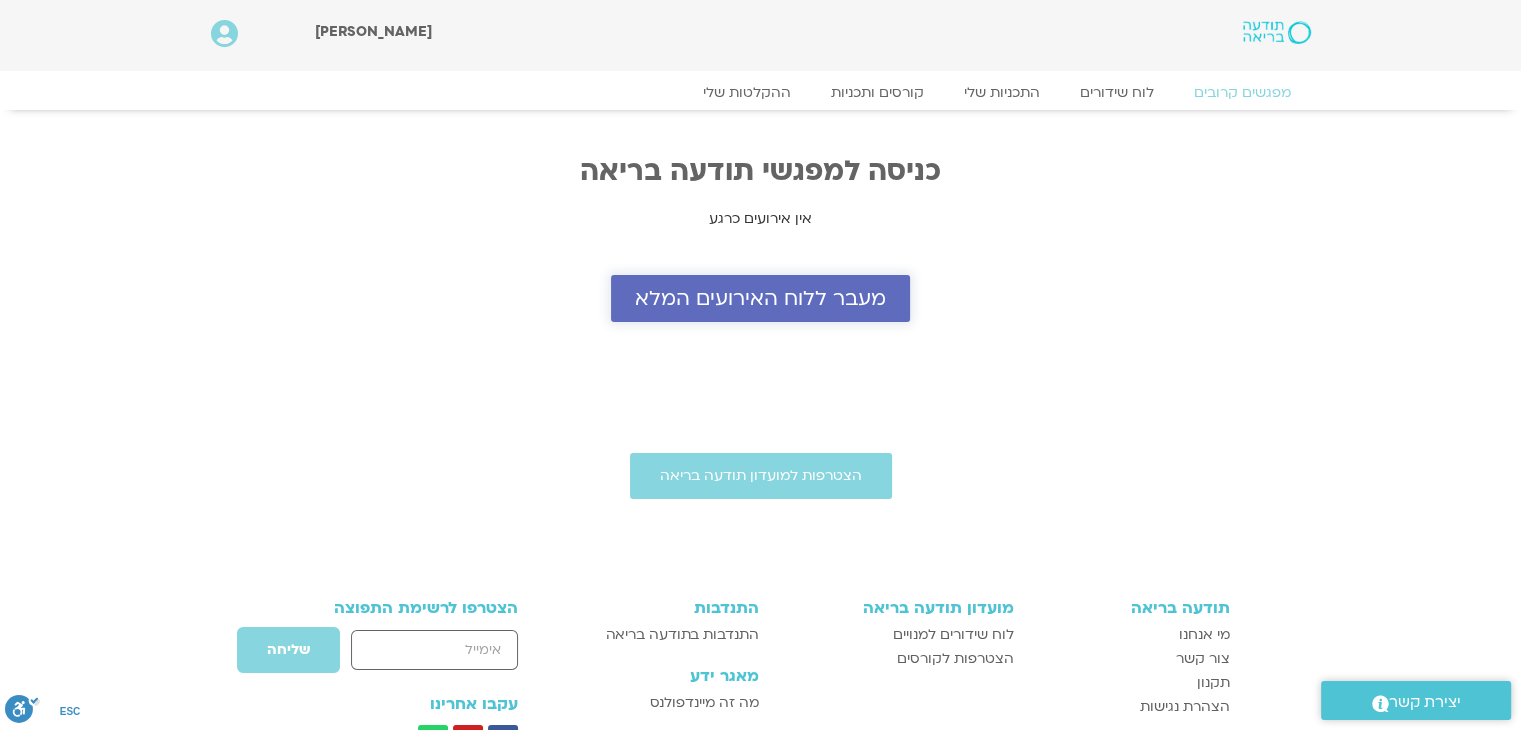 click on "מעבר ללוח האירועים המלא" at bounding box center [760, 298] 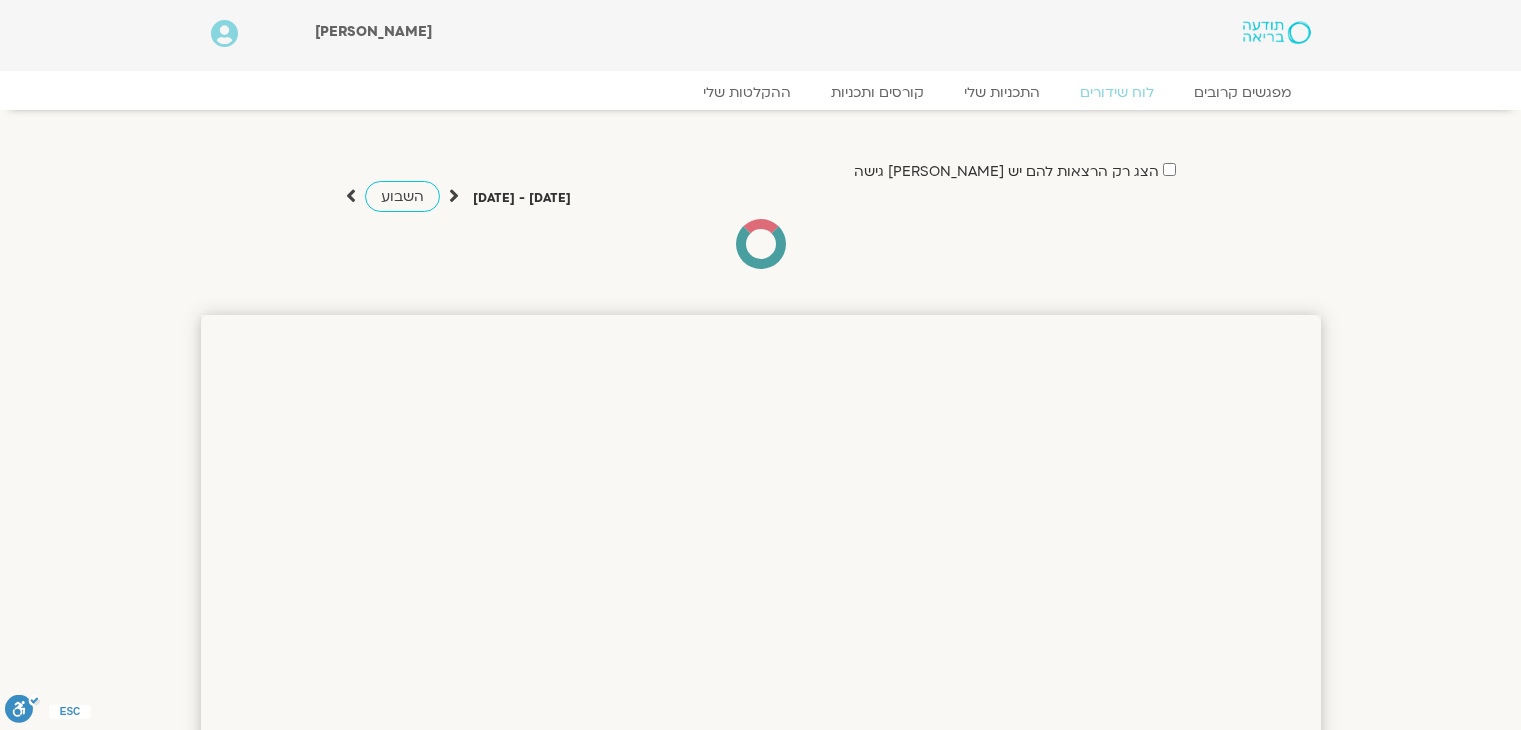 scroll, scrollTop: 0, scrollLeft: 0, axis: both 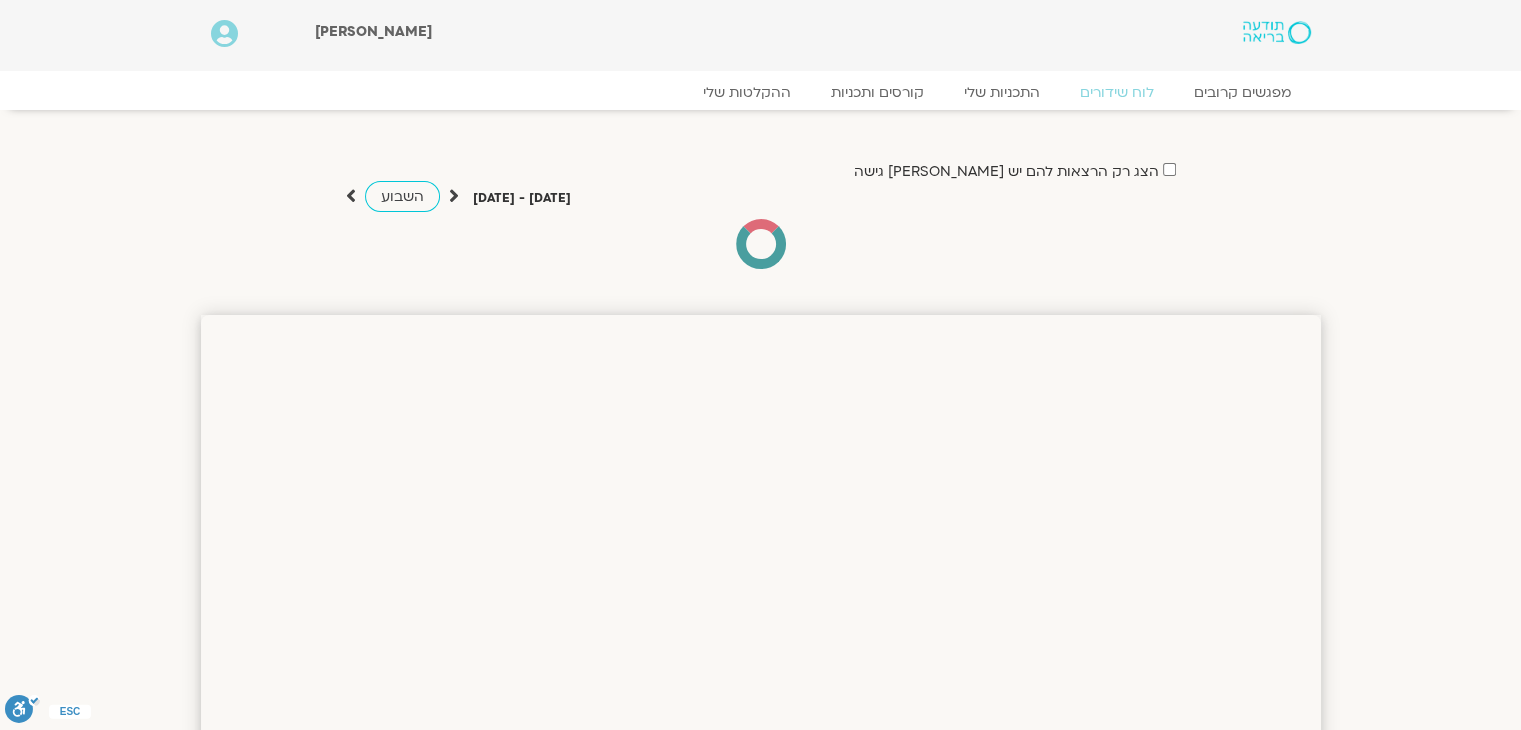 click at bounding box center [761, 1066] 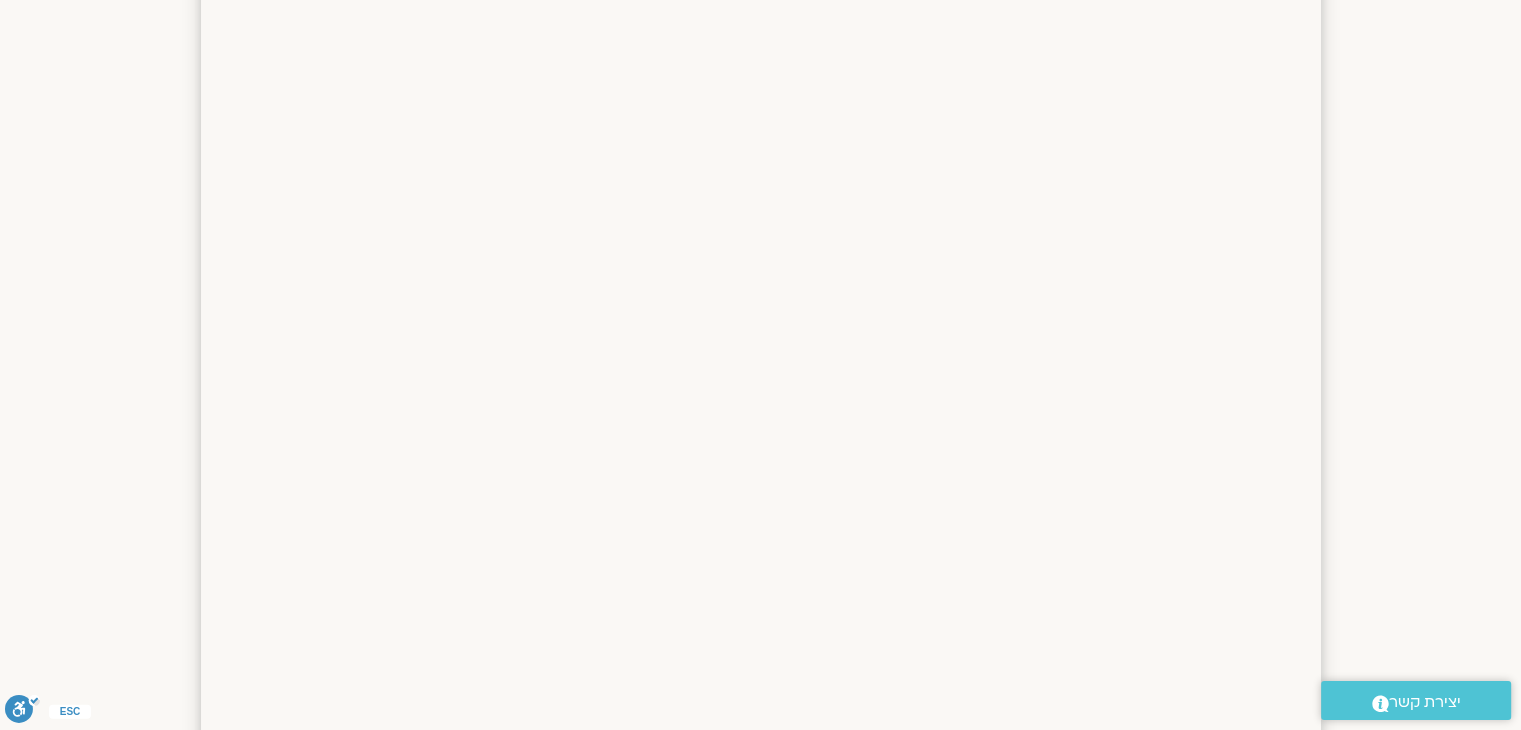scroll, scrollTop: 1080, scrollLeft: 0, axis: vertical 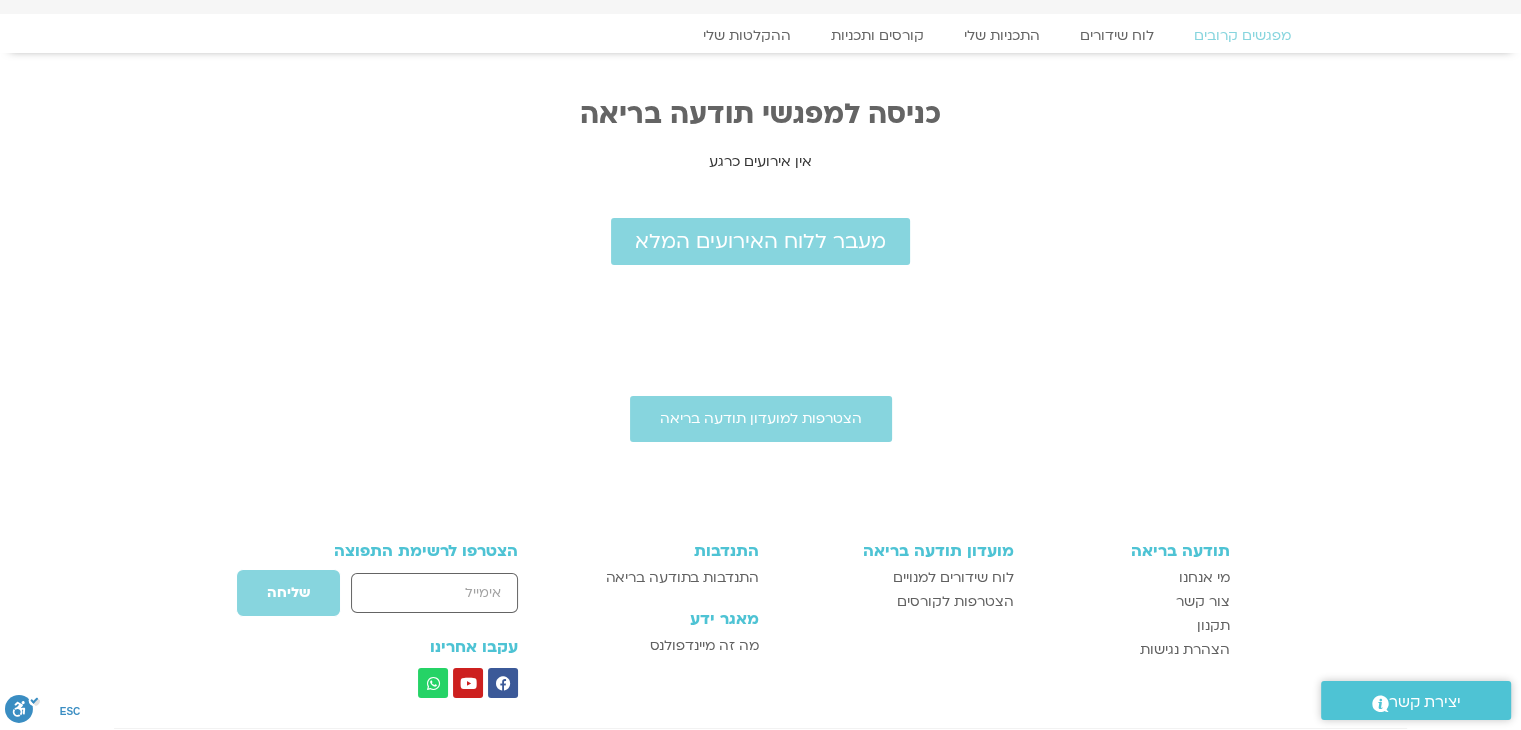 click on "הצטרפות למועדון תודעה בריאה
תודעה בריאה
מי אנחנו
צור קשר
תקנון
הצהרת נגישות
מועדון תודעה בריאה
לוח שידורים למנויים
הצטרפות לקורסים" at bounding box center [760, 637] 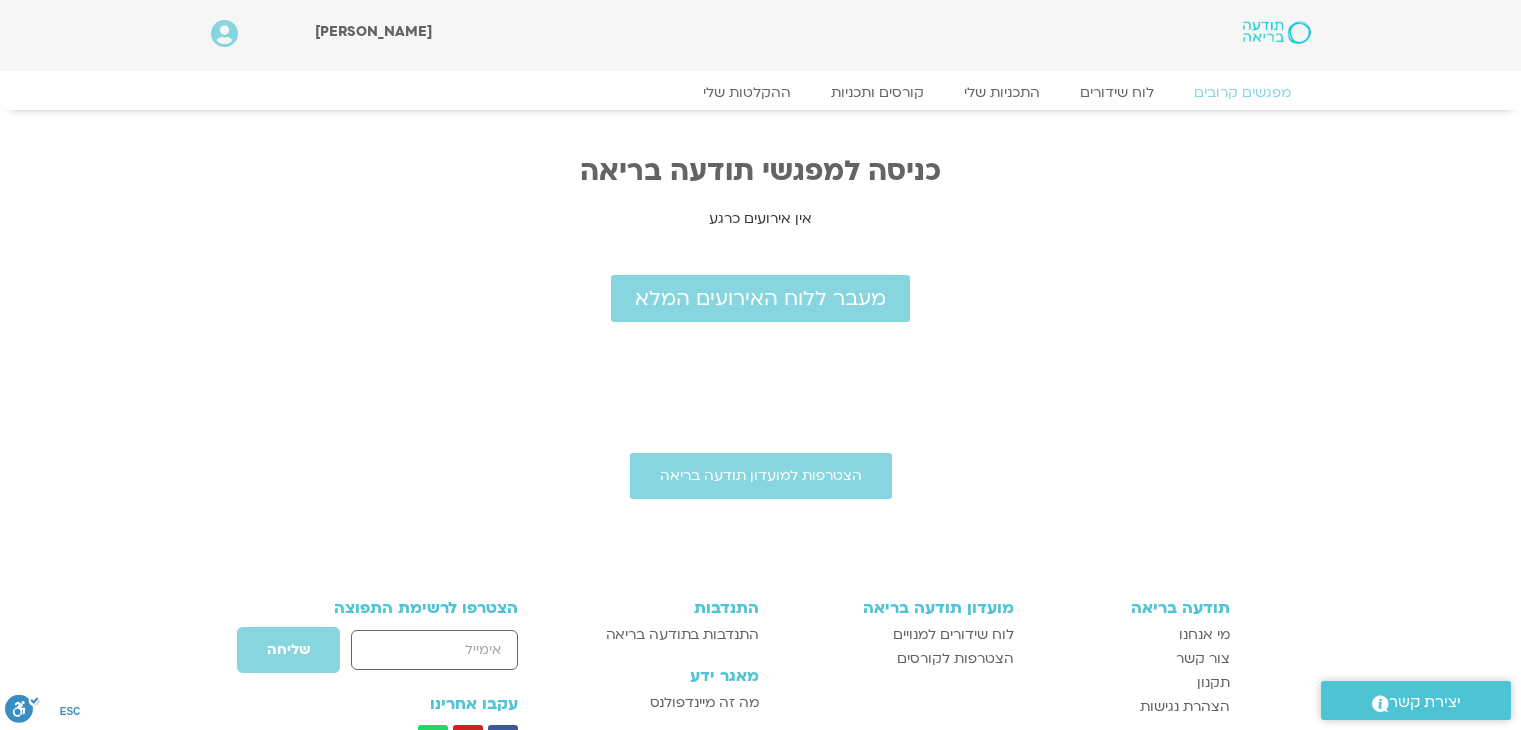 scroll, scrollTop: 0, scrollLeft: 0, axis: both 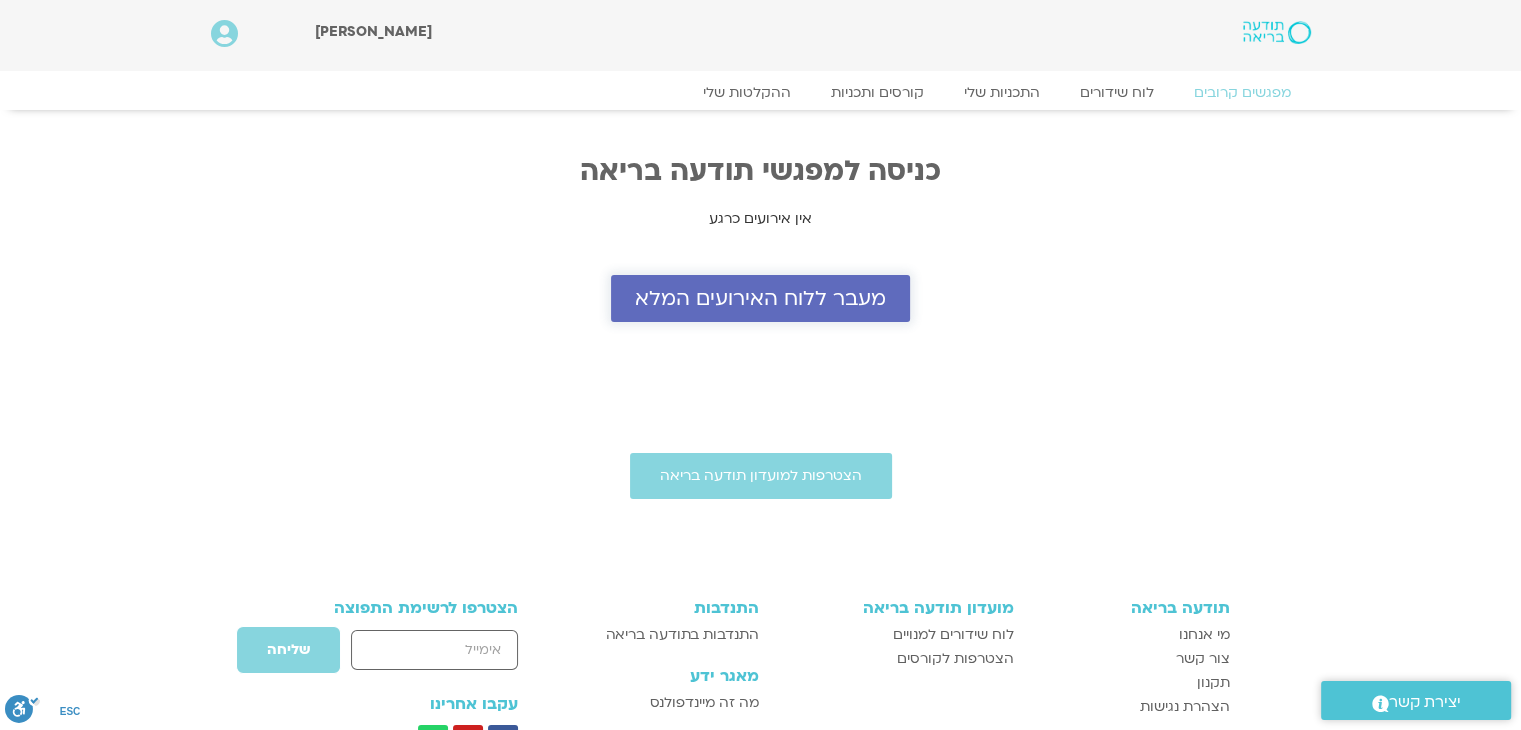 click on "מעבר ללוח האירועים המלא" at bounding box center [760, 298] 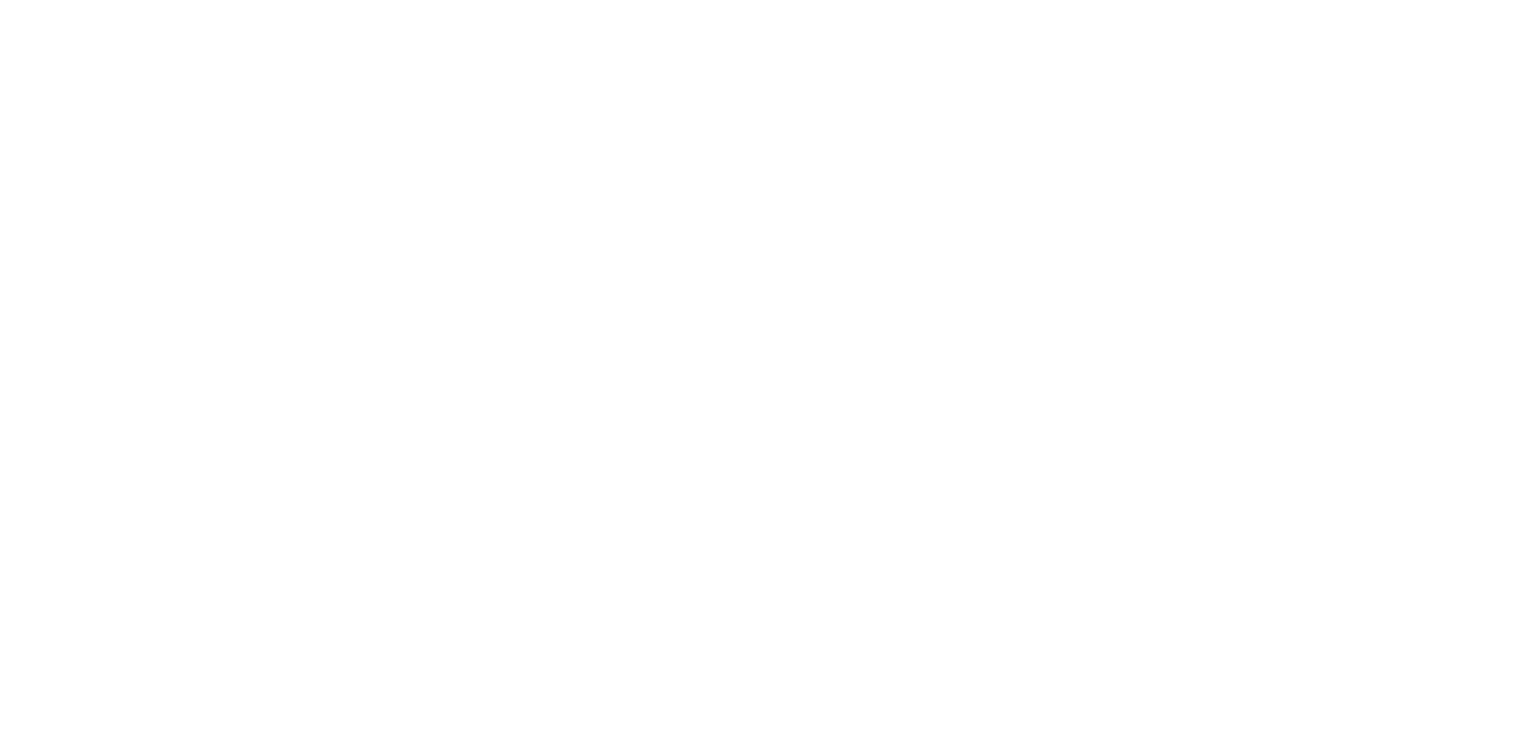 scroll, scrollTop: 0, scrollLeft: 0, axis: both 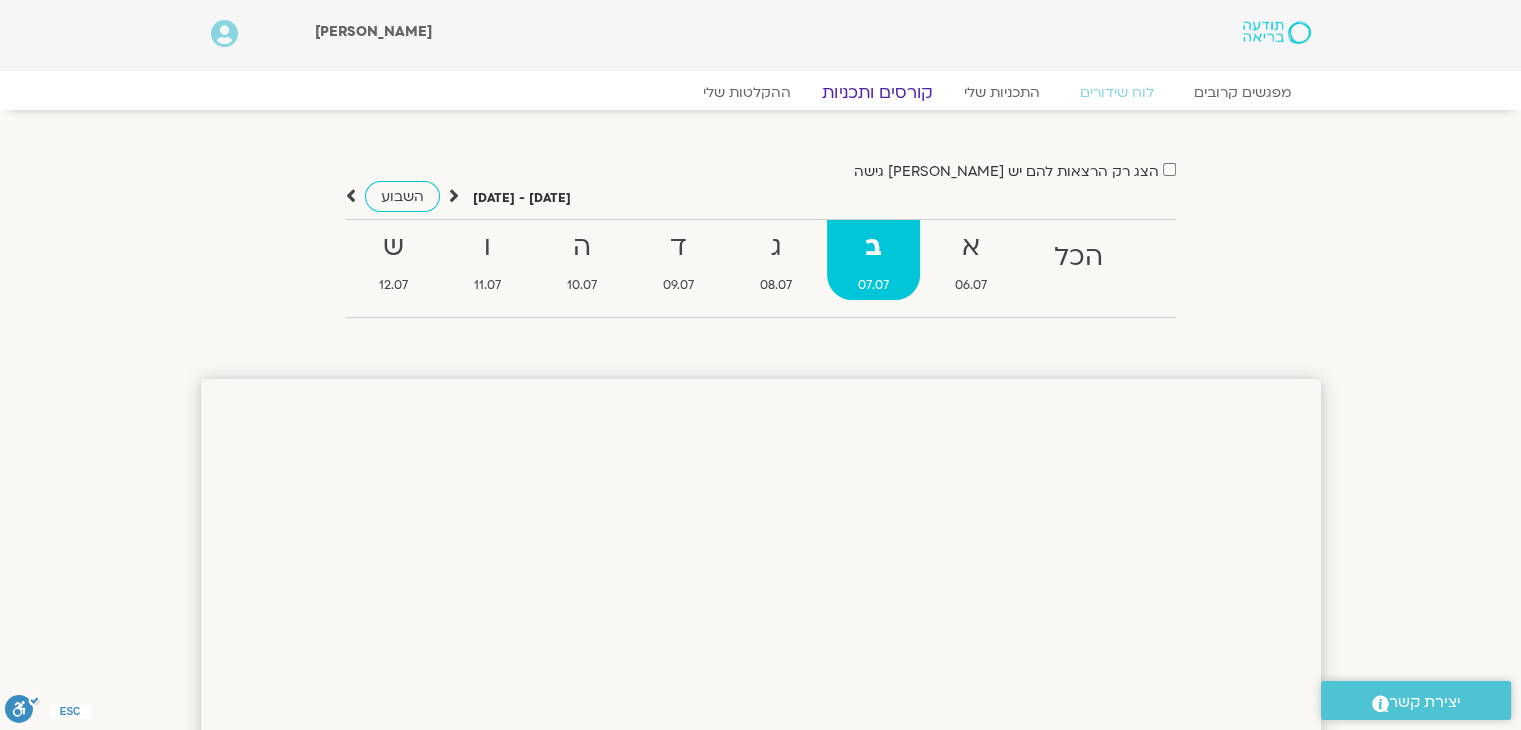 click on "קורסים ותכניות" 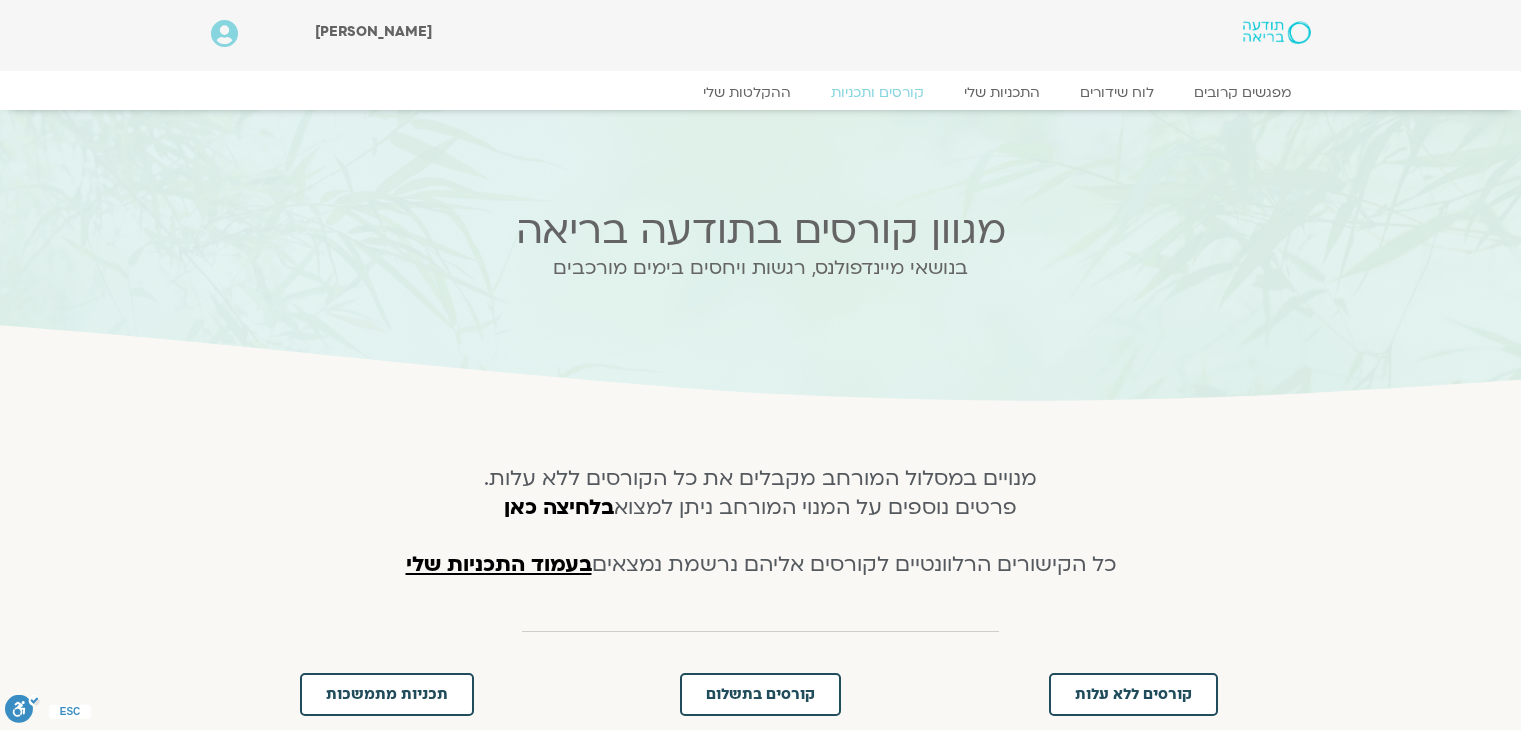 scroll, scrollTop: 0, scrollLeft: 0, axis: both 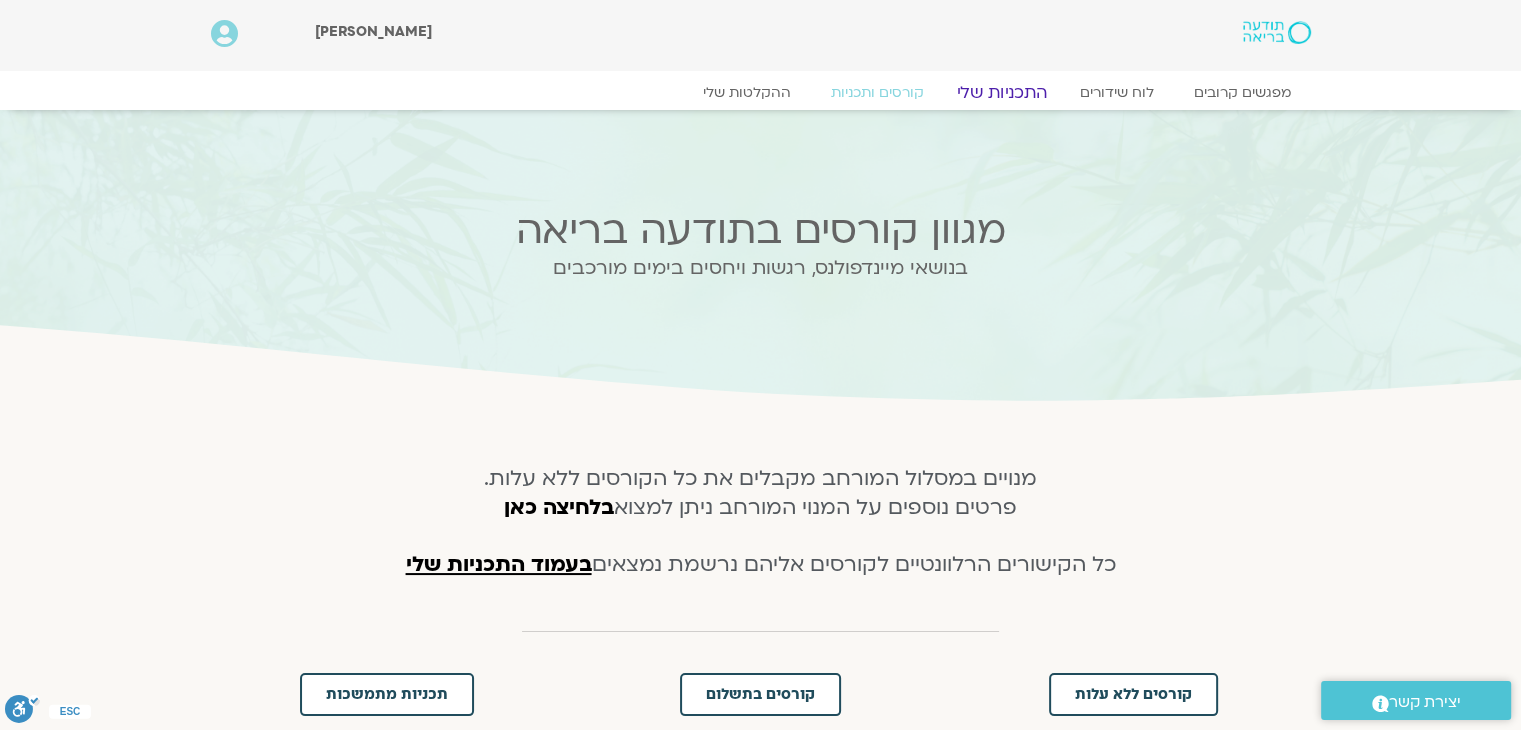 click on "התכניות שלי" 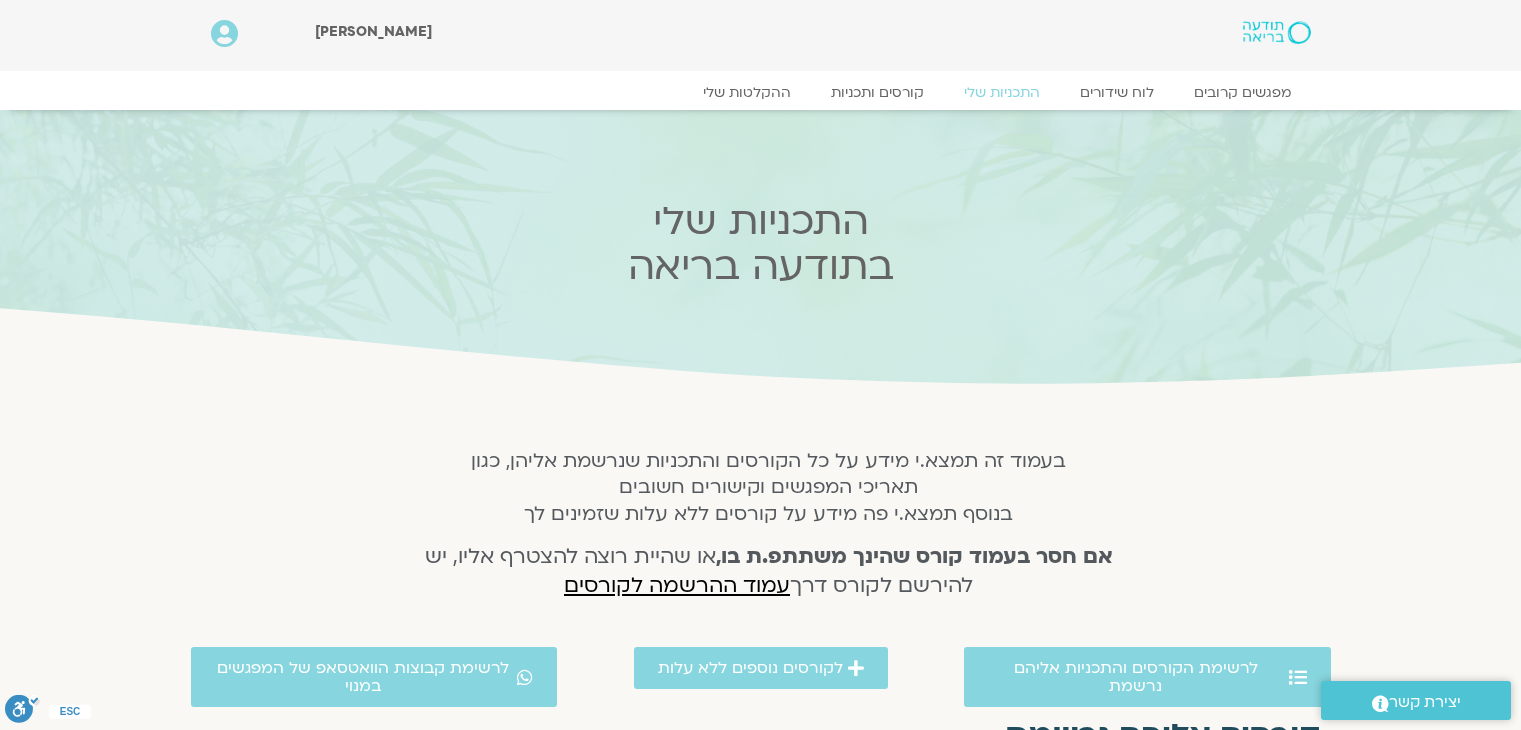 scroll, scrollTop: 0, scrollLeft: 0, axis: both 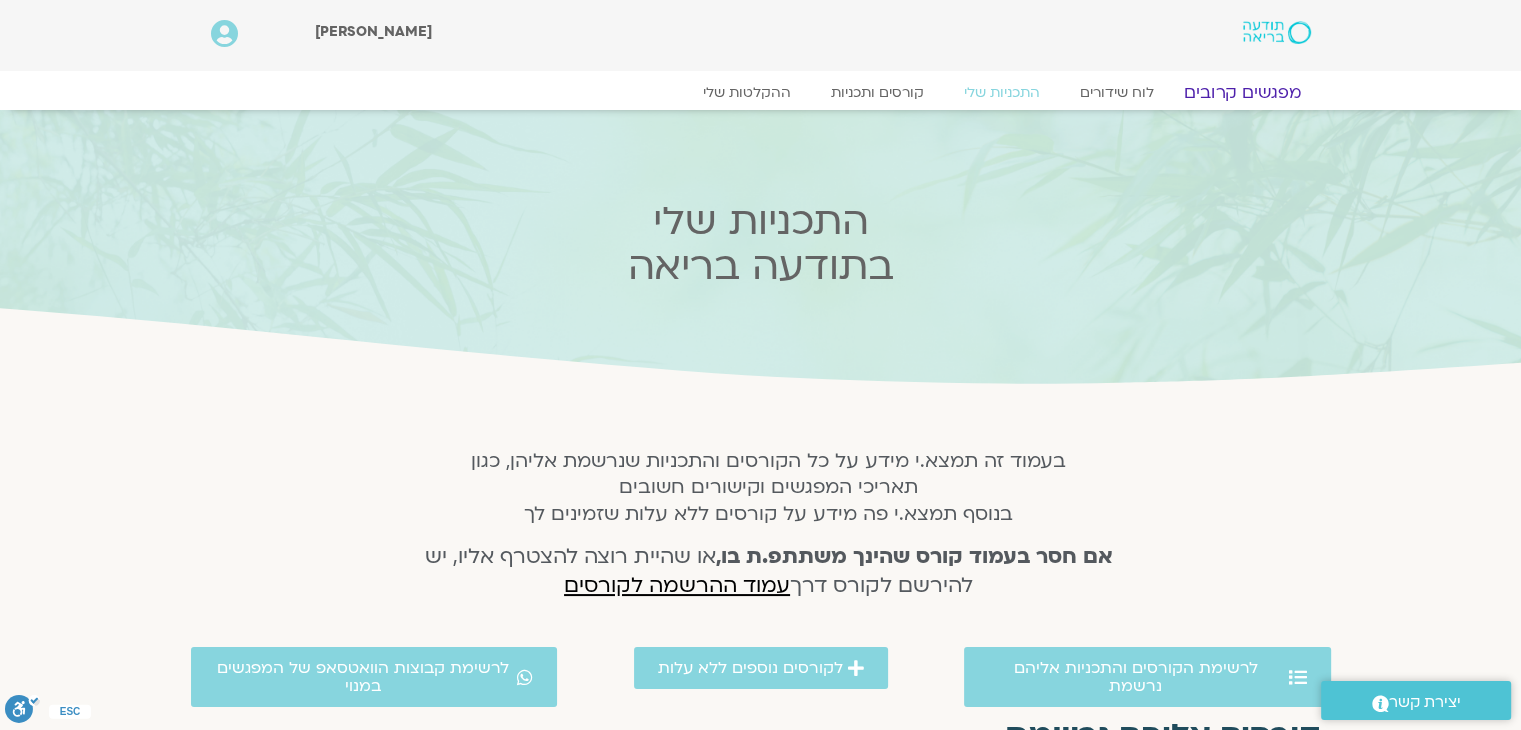 click on "מפגשים קרובים" 